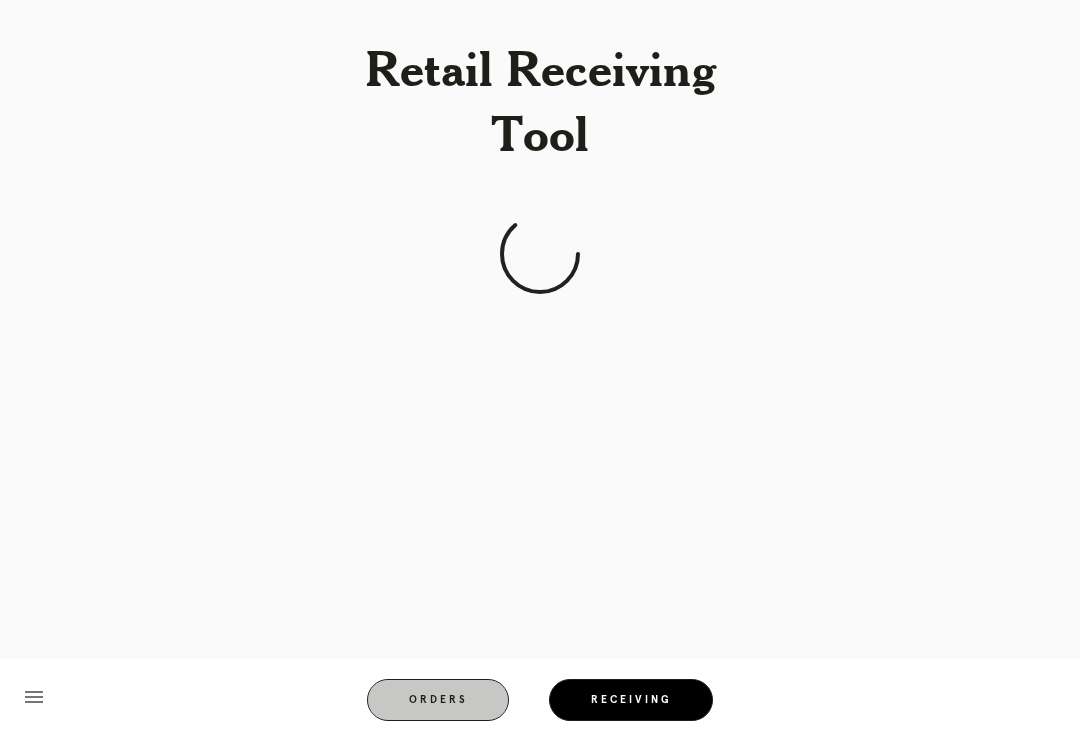 scroll, scrollTop: 31, scrollLeft: 0, axis: vertical 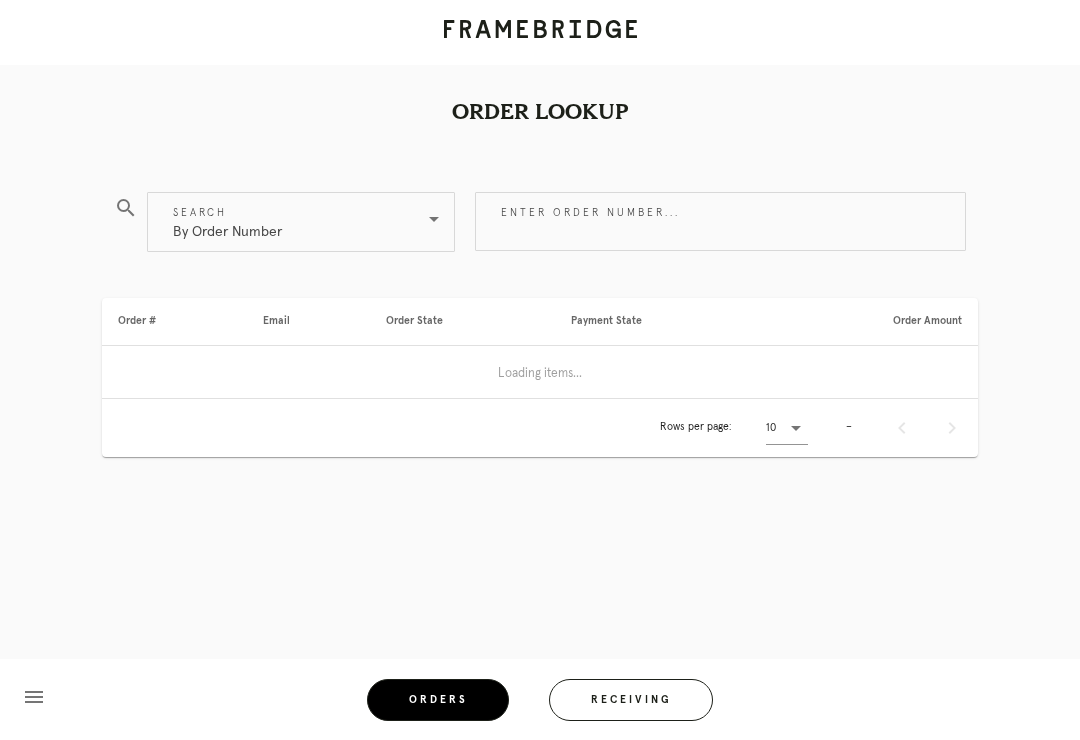 click on "Receiving" at bounding box center (631, 700) 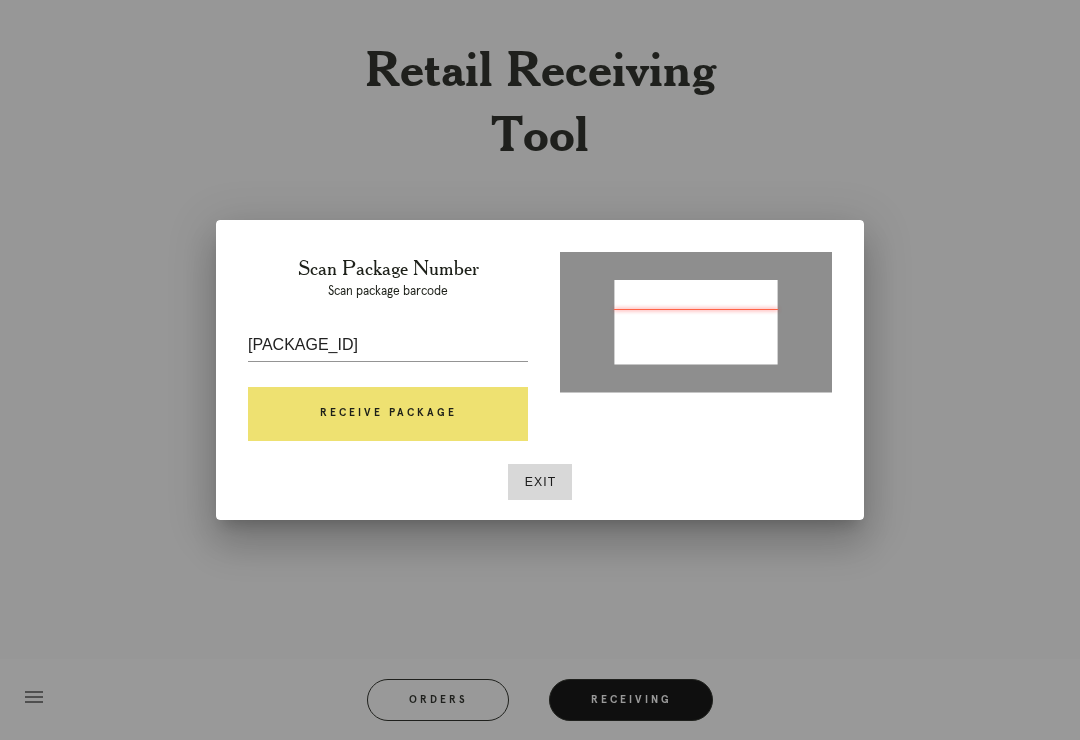 click on "Receive Package" at bounding box center [388, 414] 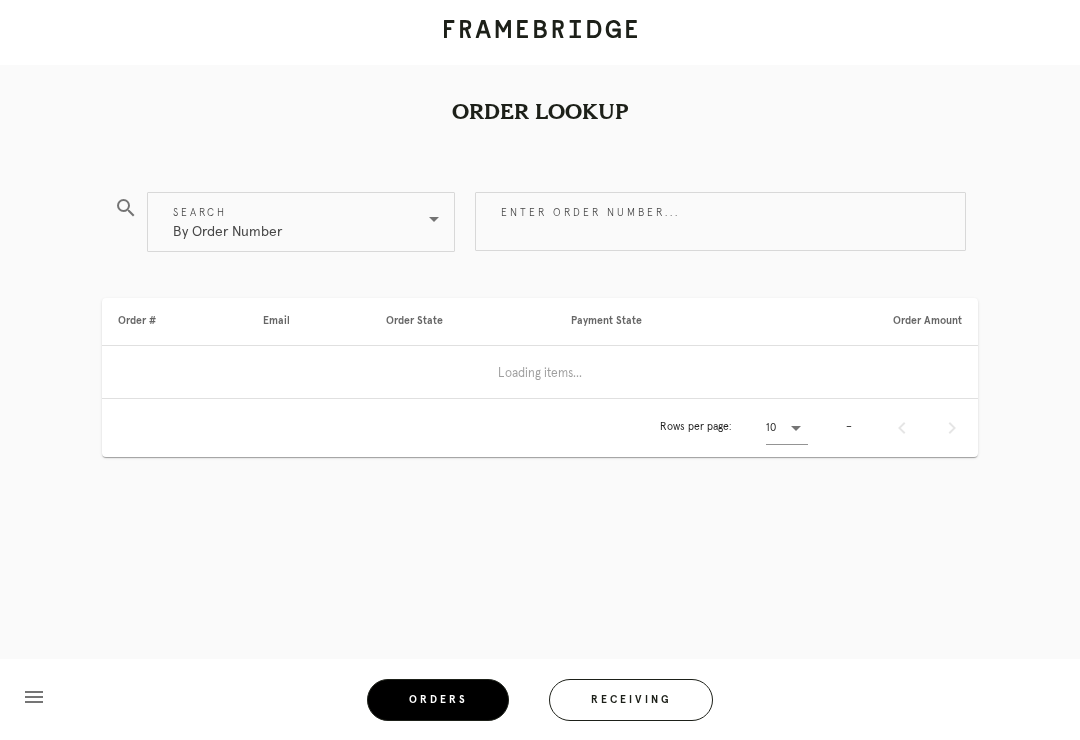 scroll, scrollTop: 0, scrollLeft: 0, axis: both 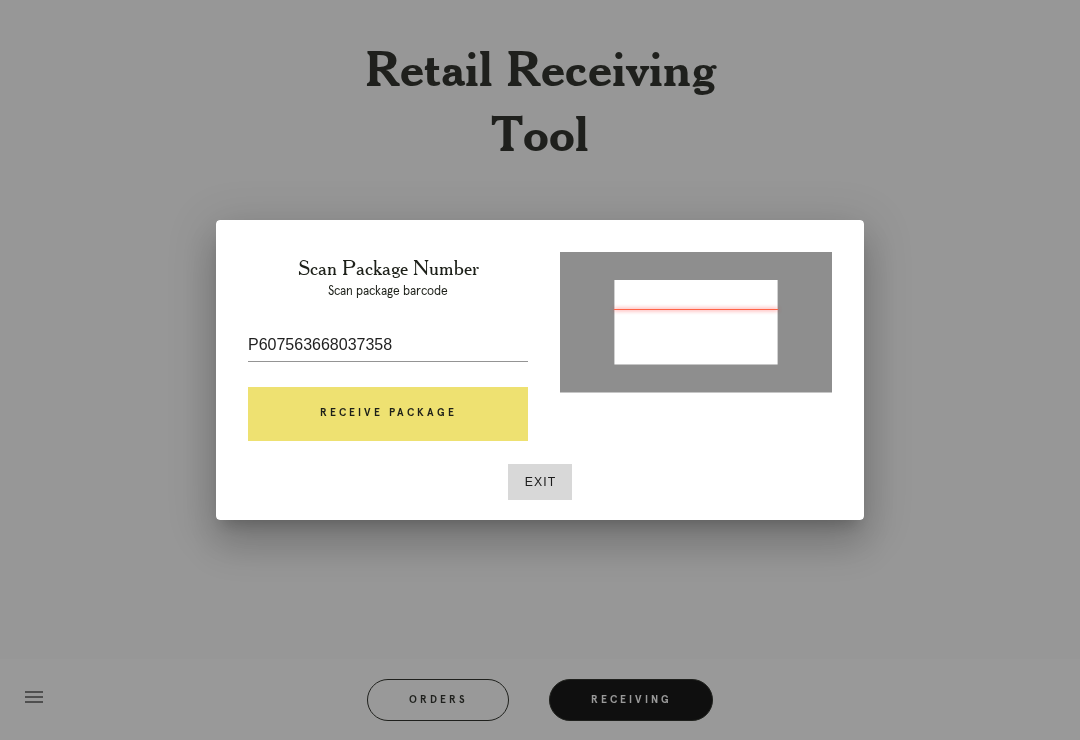 click on "Receive Package" at bounding box center [388, 414] 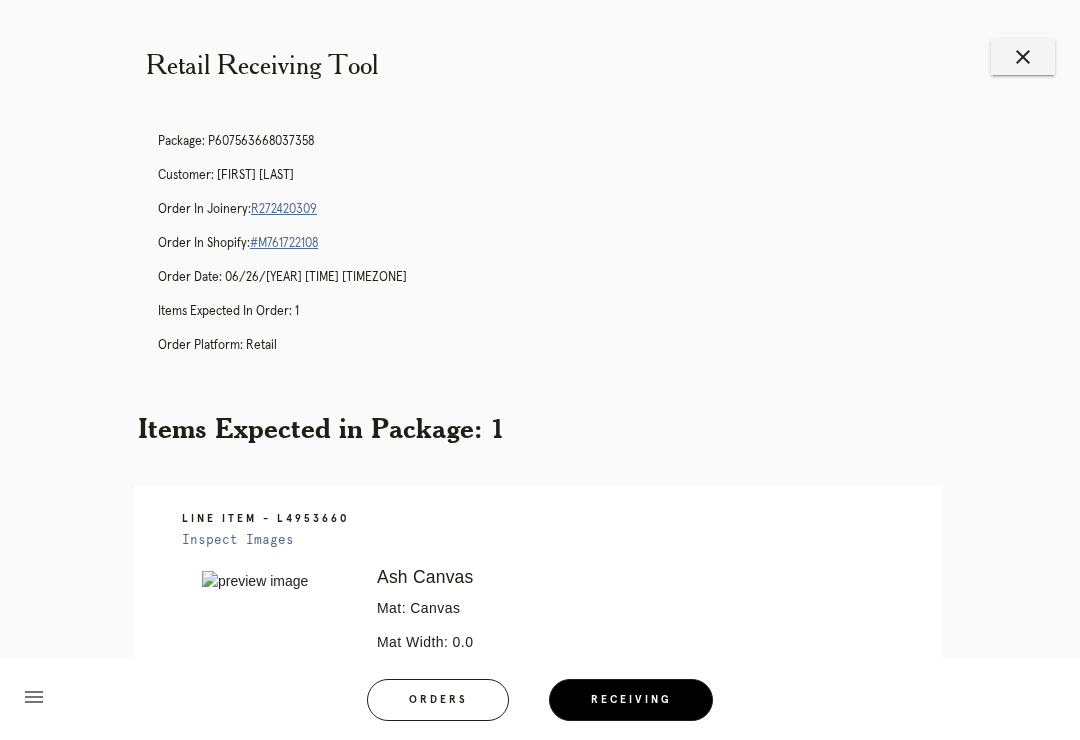click on "R272420309" at bounding box center (284, 209) 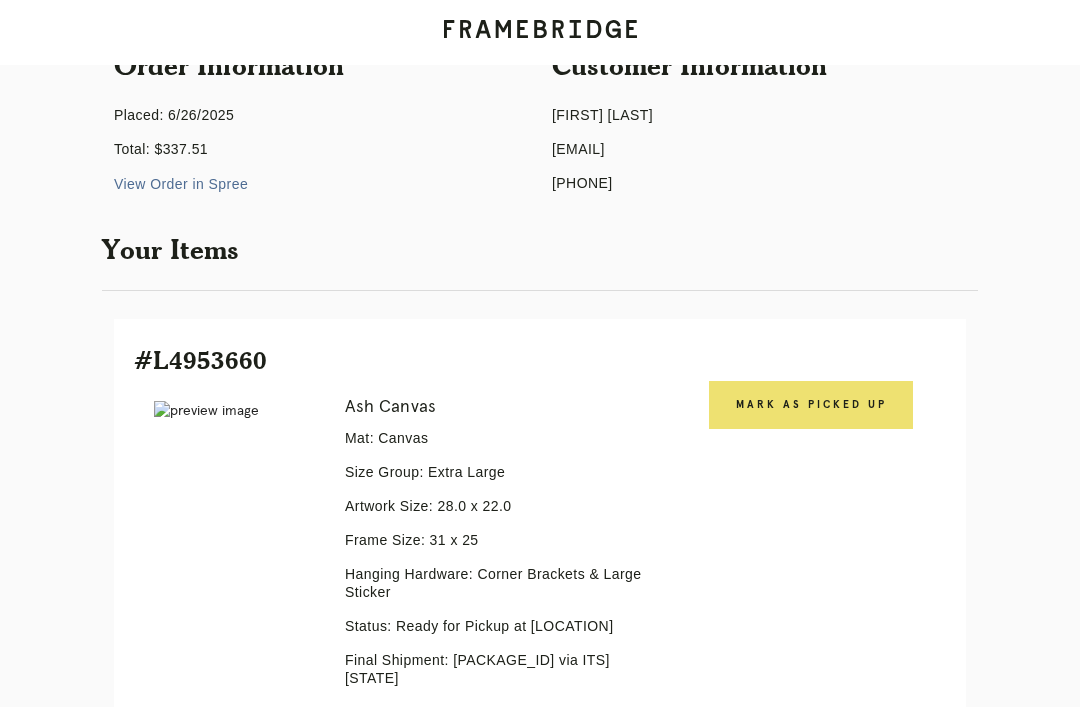 scroll, scrollTop: 252, scrollLeft: 0, axis: vertical 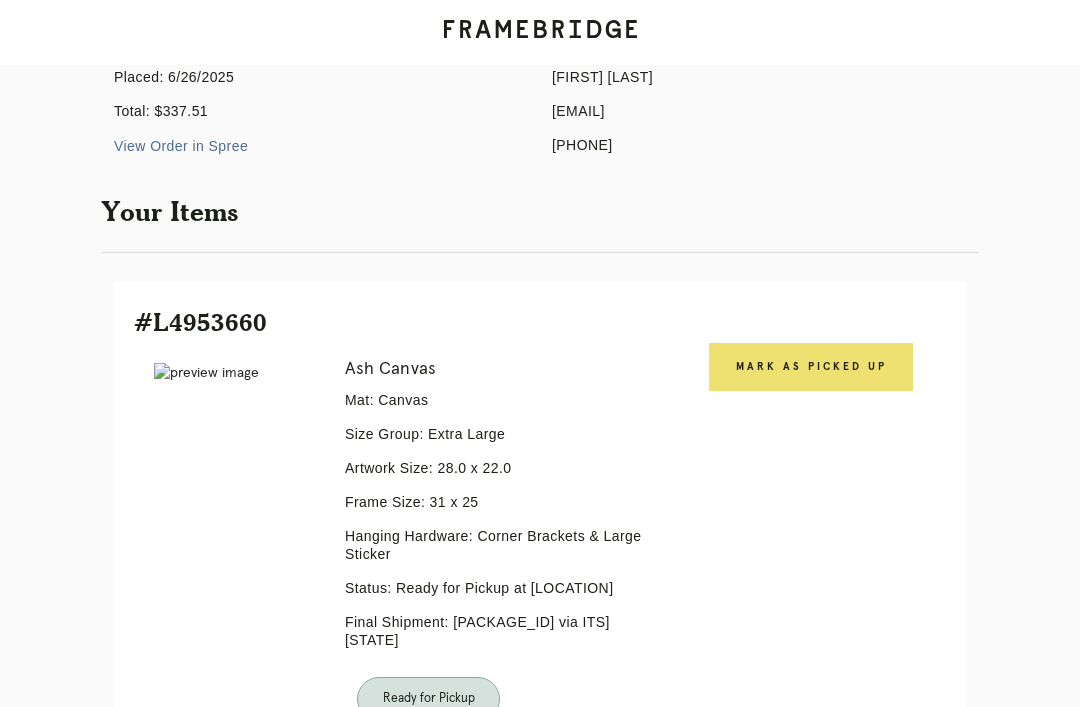 click on "Mark as Picked Up" at bounding box center (811, 367) 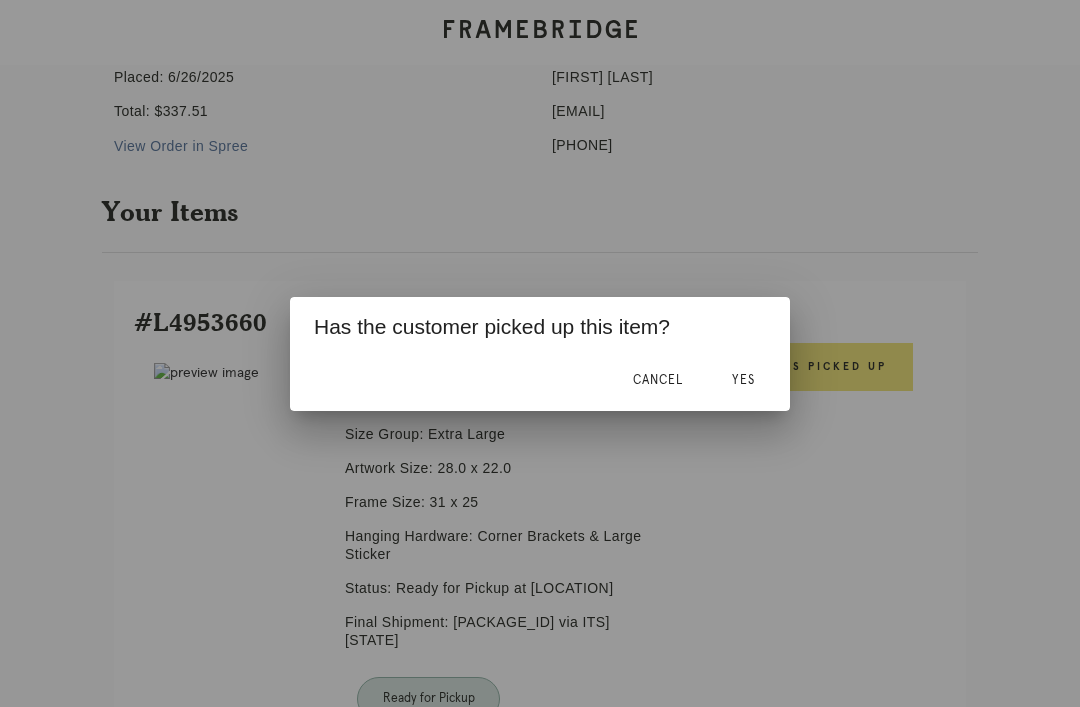 click on "Yes" at bounding box center (743, 381) 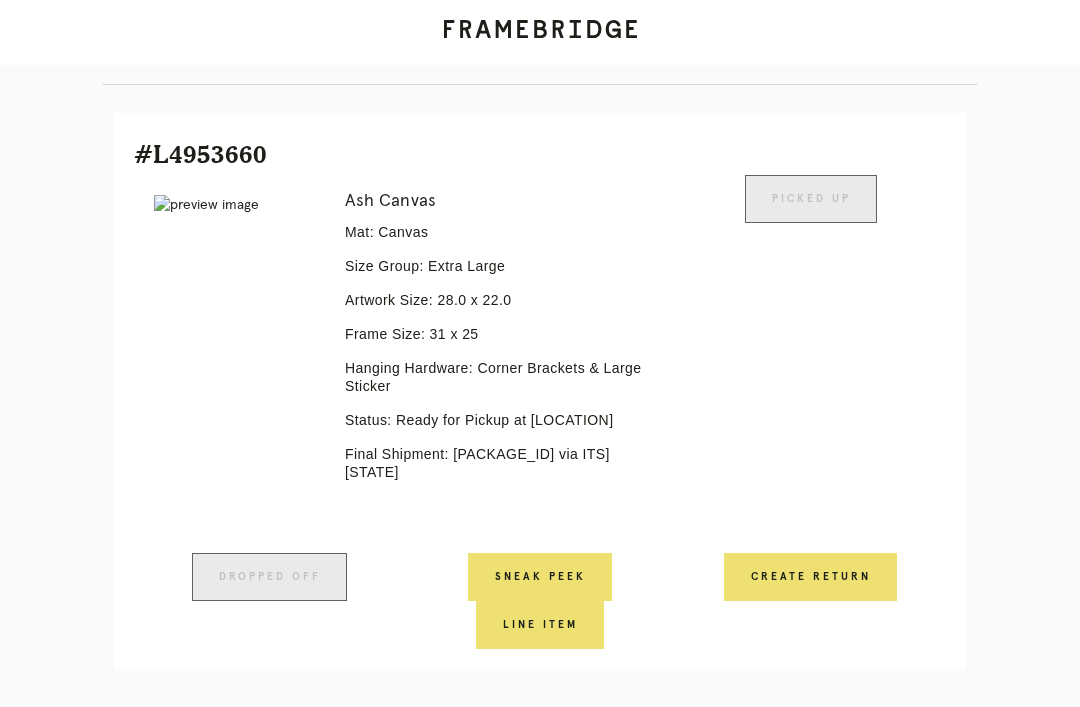 scroll, scrollTop: 415, scrollLeft: 0, axis: vertical 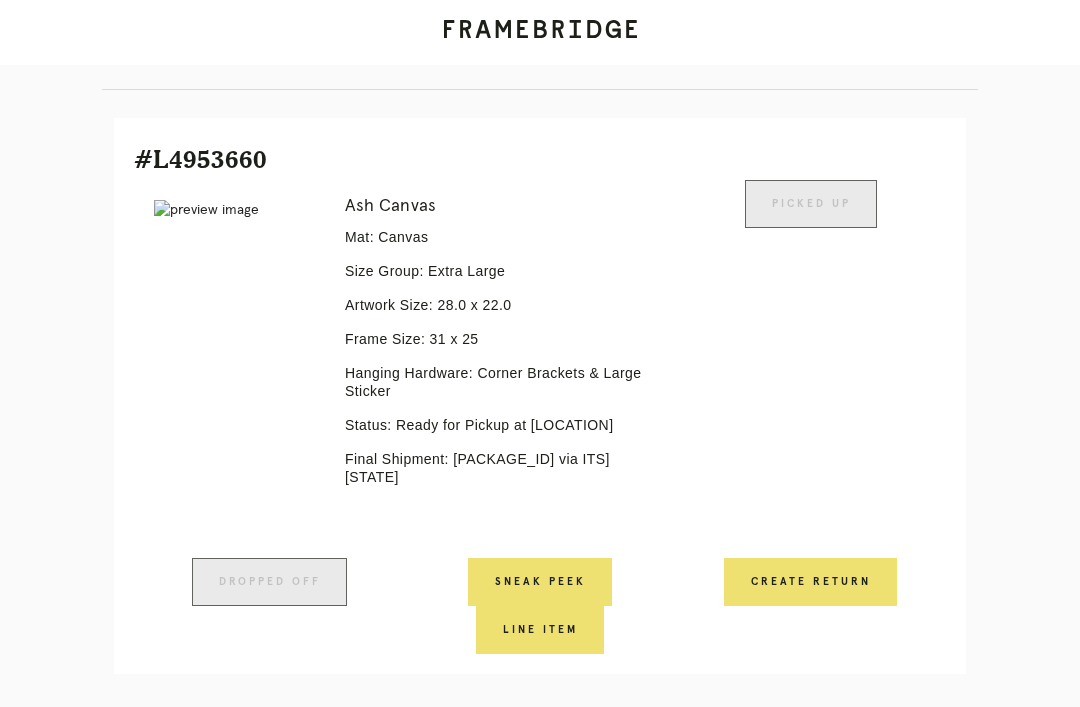 click on "Receiving" at bounding box center [243, 742] 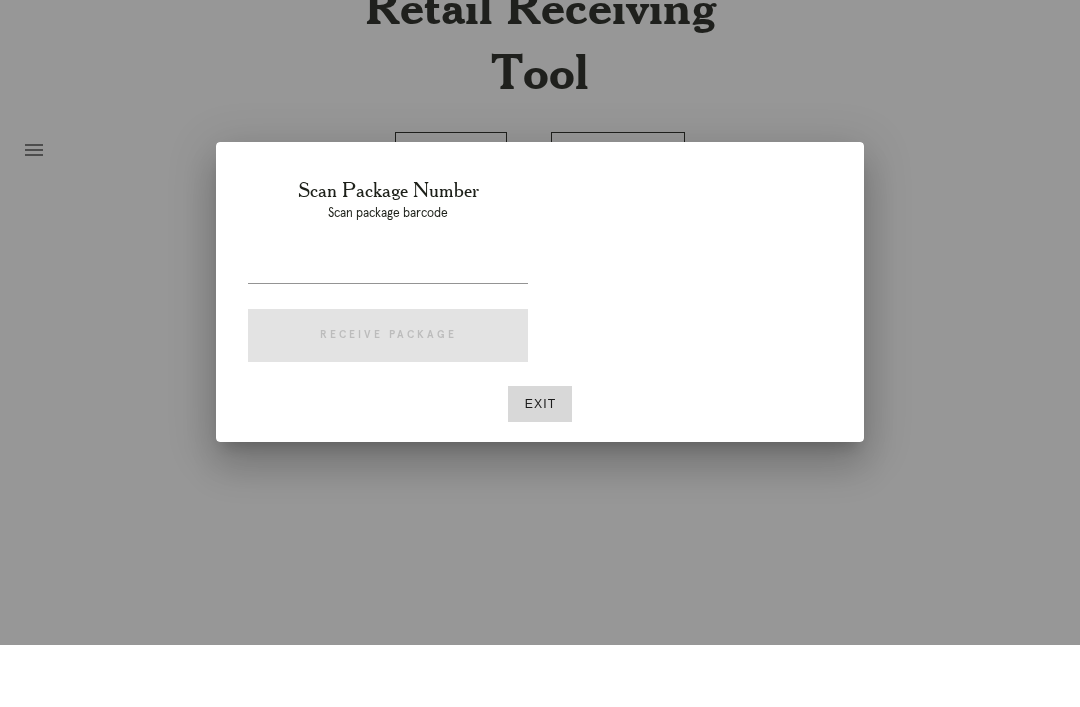 scroll, scrollTop: 64, scrollLeft: 0, axis: vertical 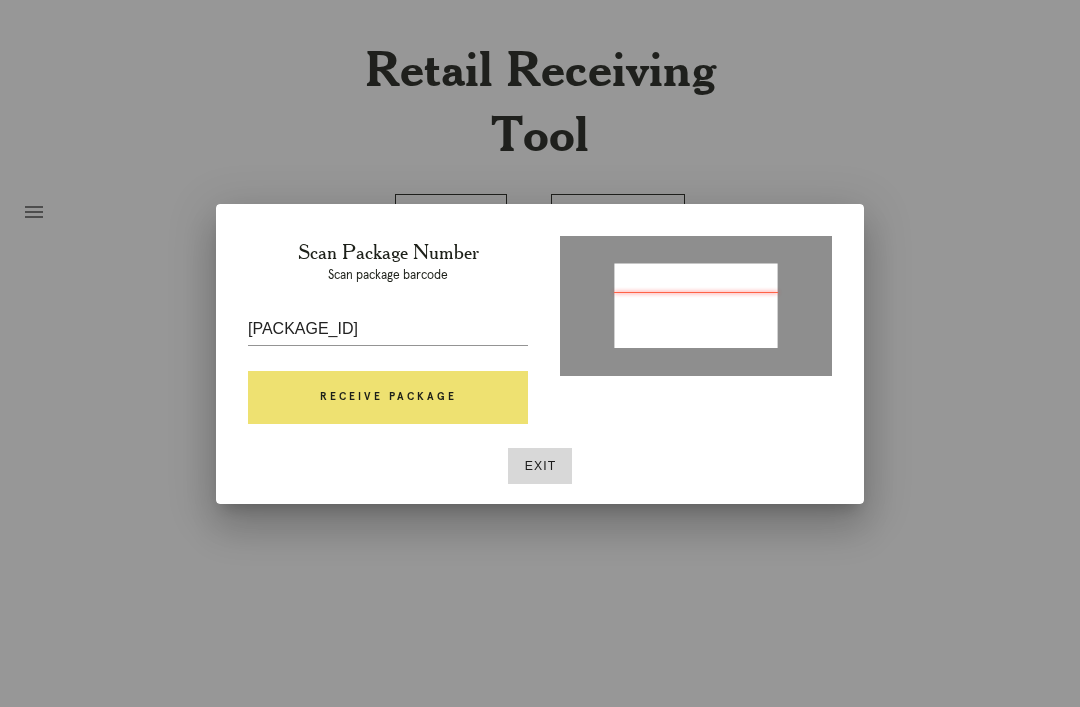 click on "Receive Package" at bounding box center (388, 398) 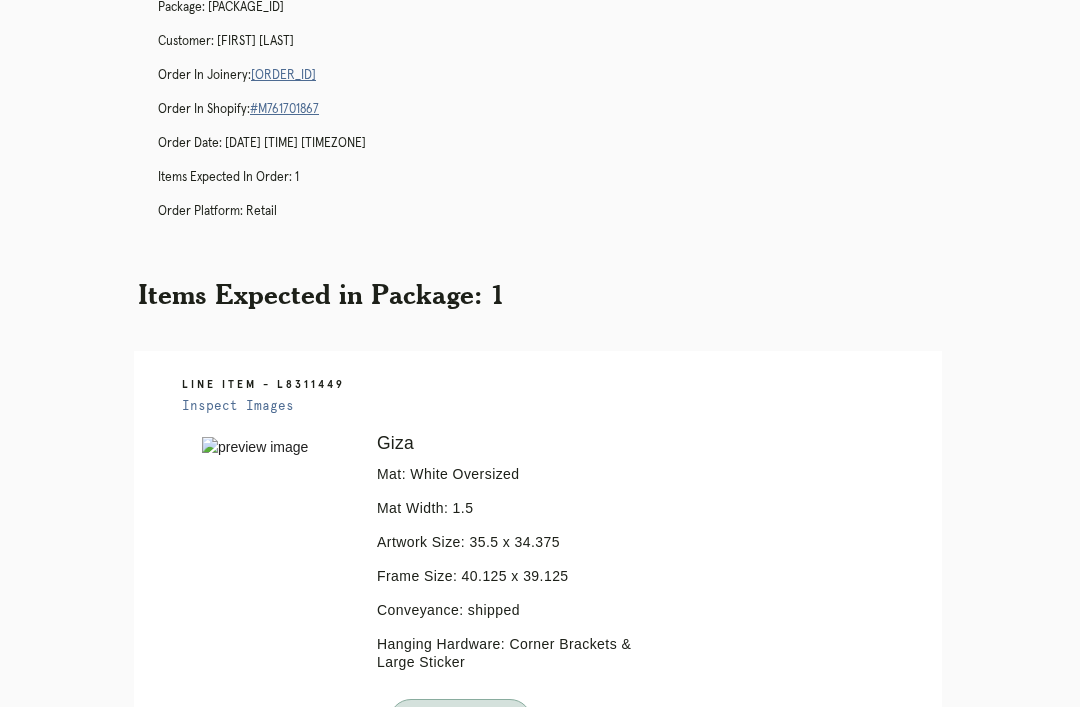 scroll, scrollTop: 133, scrollLeft: 0, axis: vertical 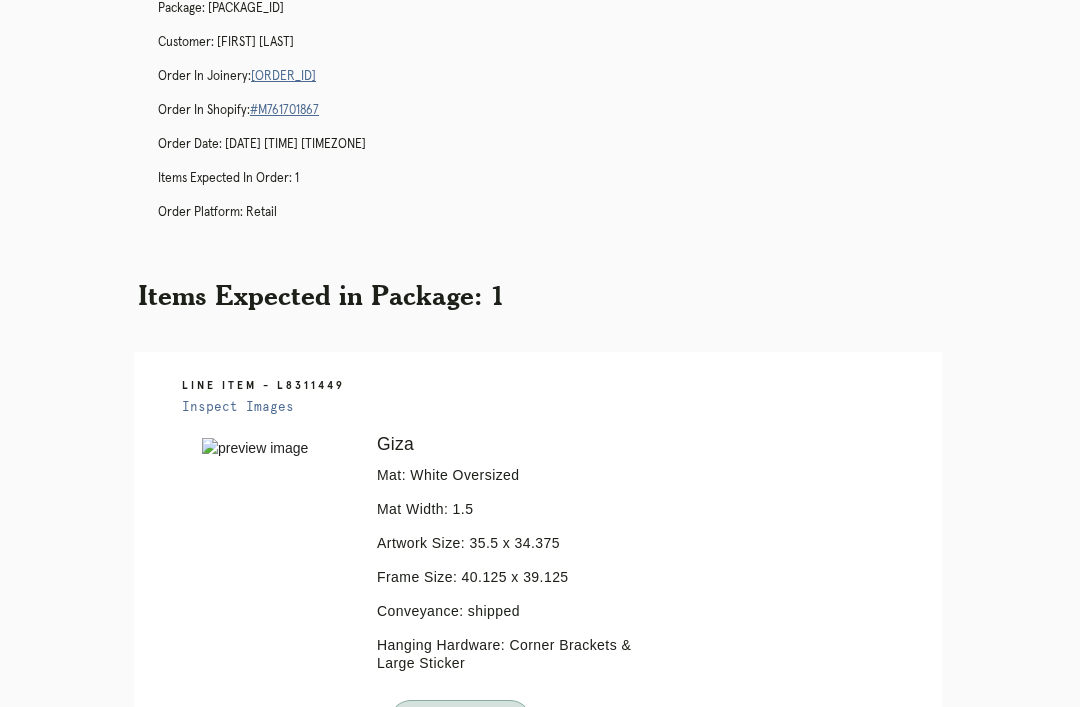 click on "R921440126" at bounding box center [283, 76] 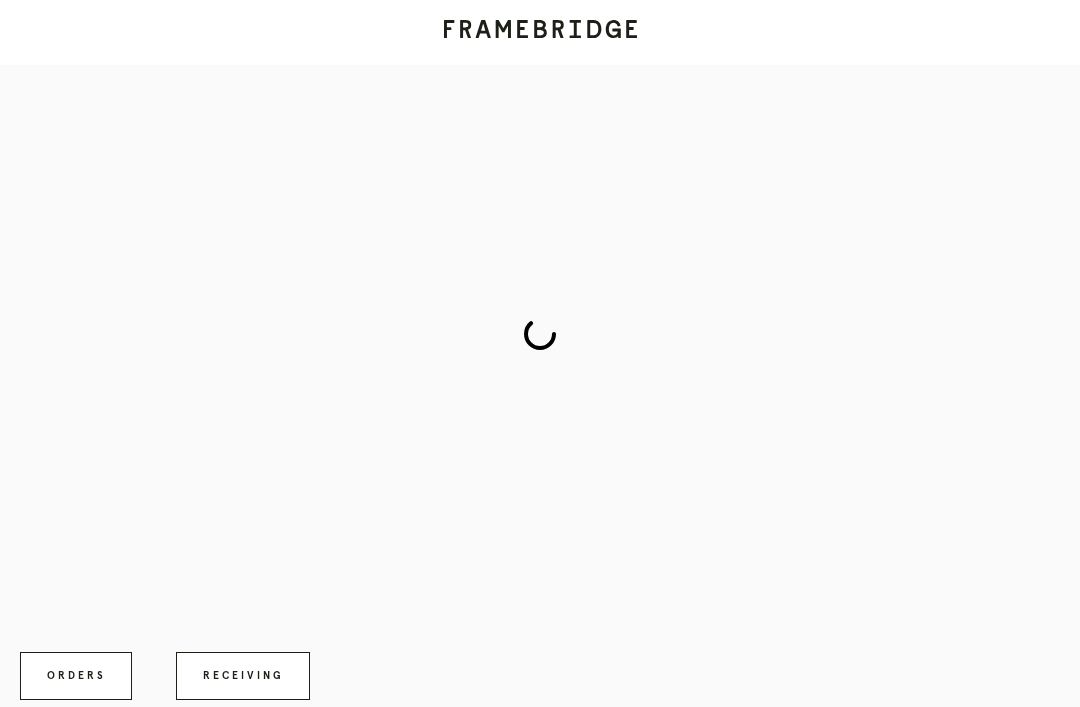 scroll, scrollTop: 0, scrollLeft: 0, axis: both 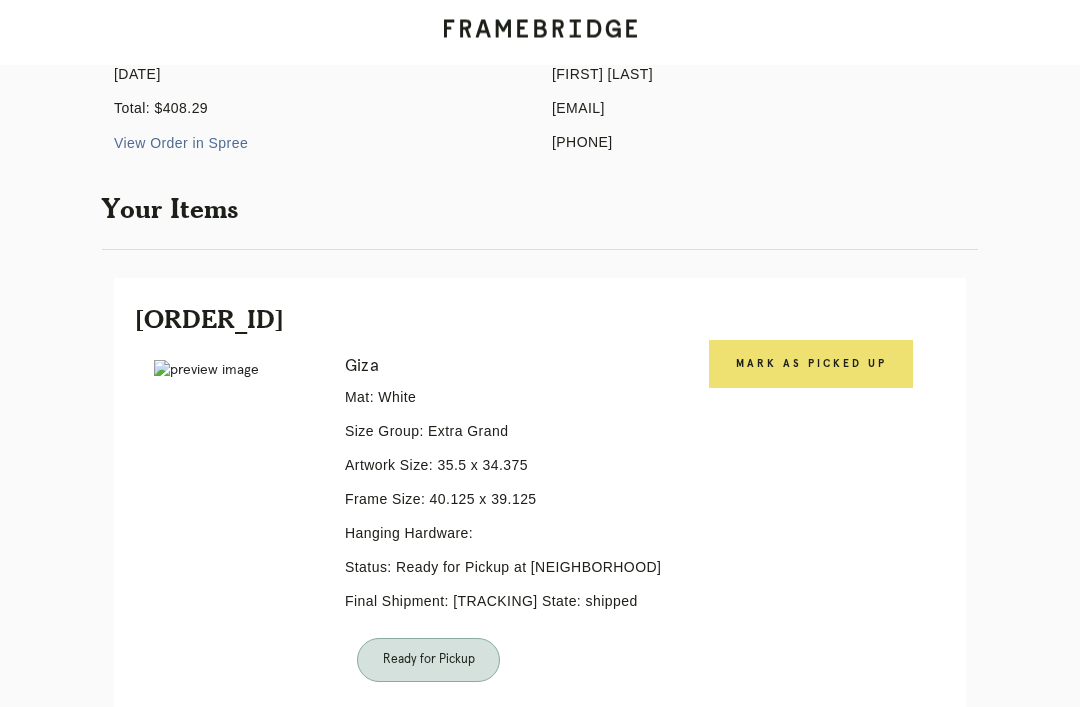 click on "Mark as Picked Up" at bounding box center (811, 365) 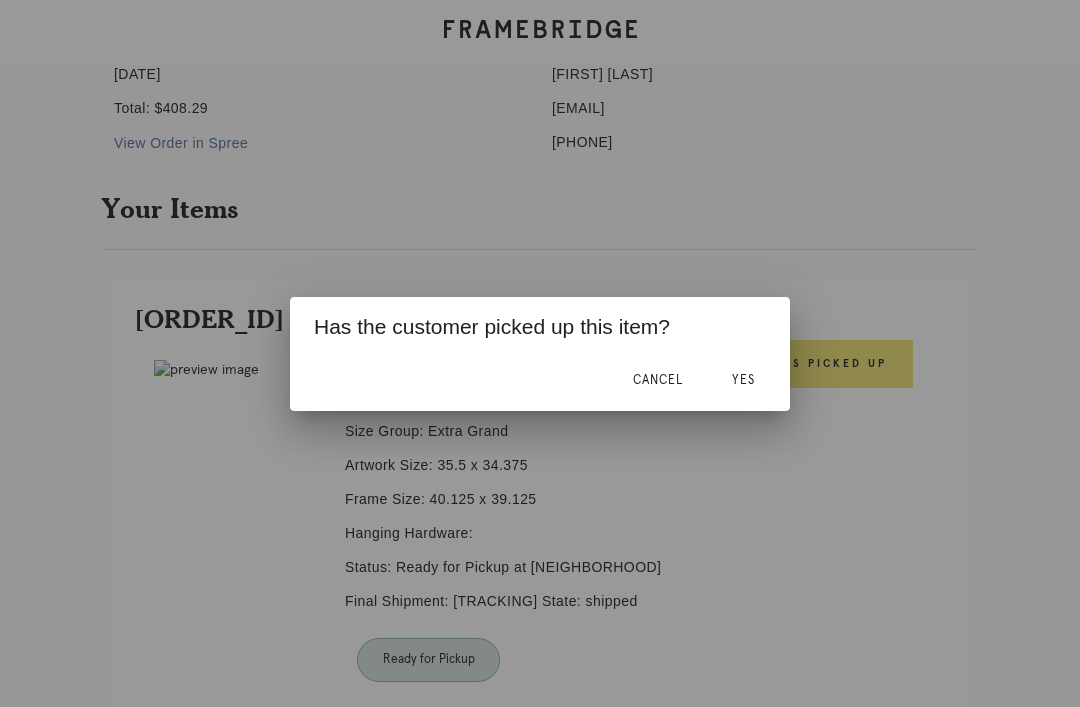 click on "Yes" at bounding box center [658, 380] 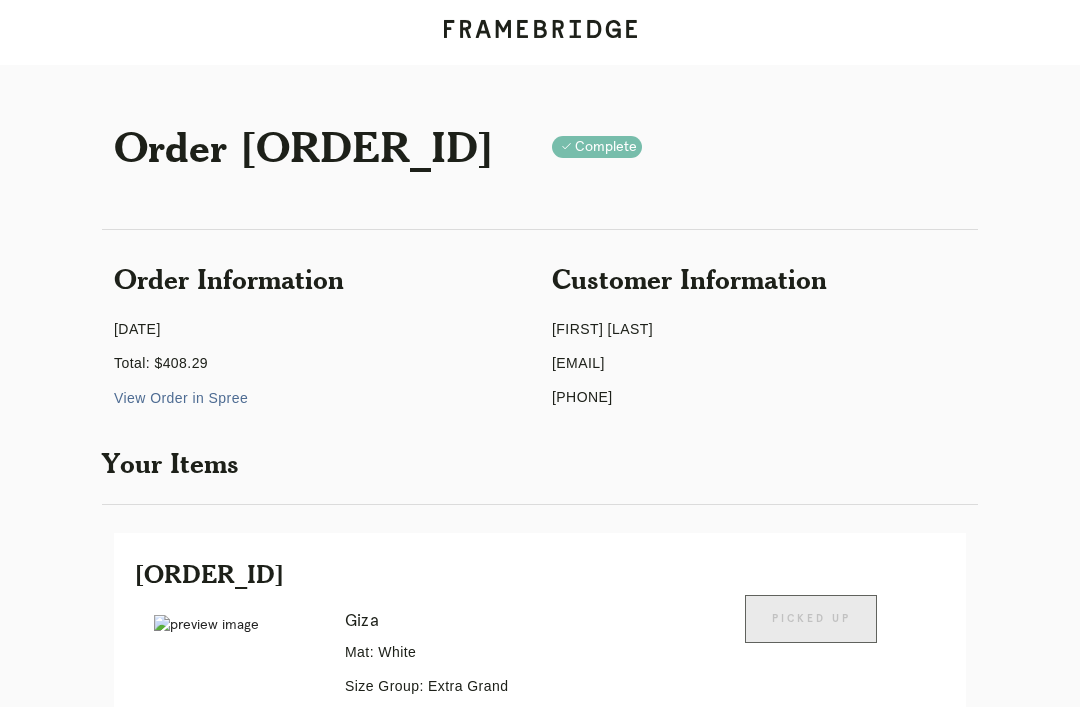 scroll, scrollTop: 5, scrollLeft: 0, axis: vertical 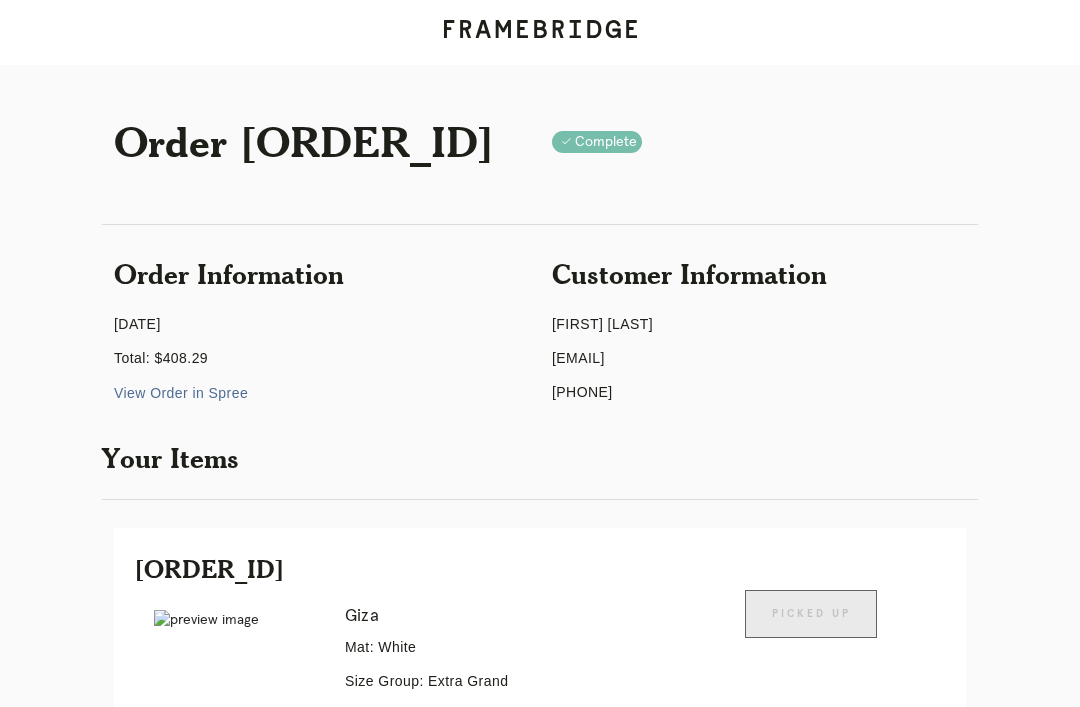 click on "Receiving" at bounding box center [243, 1116] 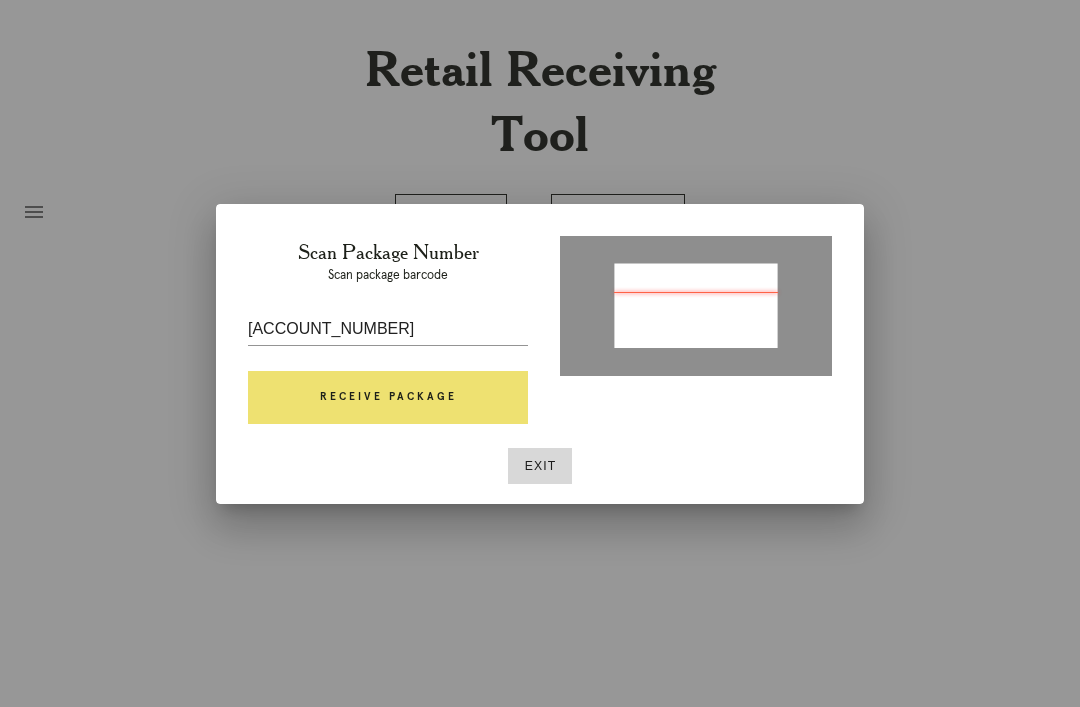 click on "Receive Package" at bounding box center [388, 398] 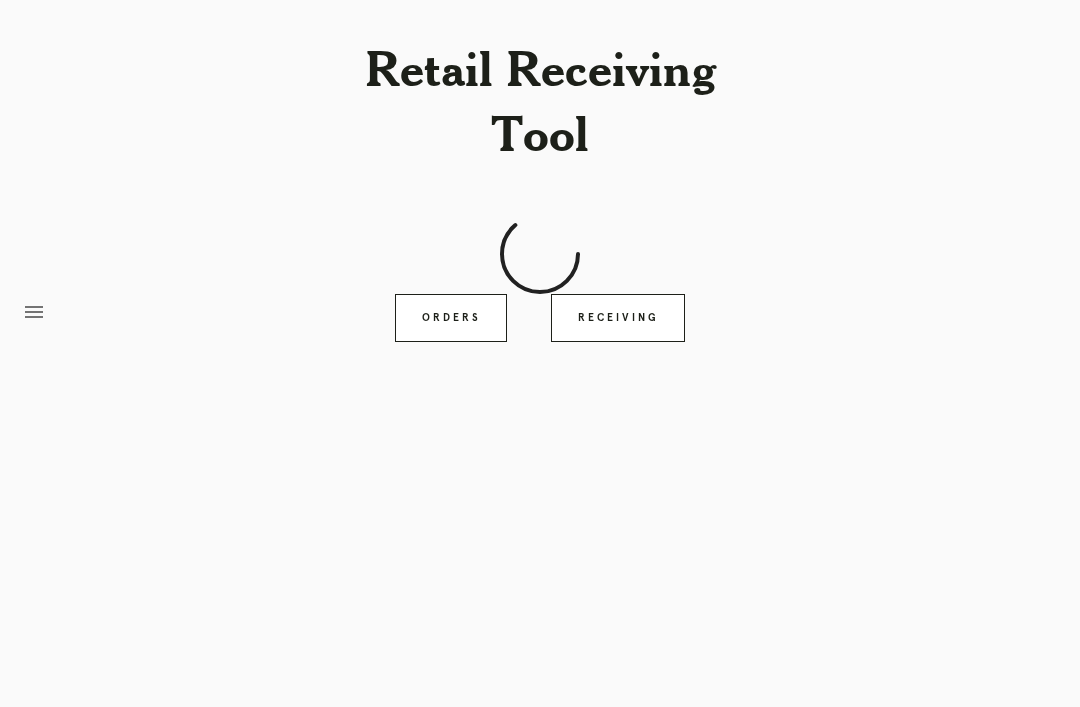 scroll, scrollTop: 64, scrollLeft: 0, axis: vertical 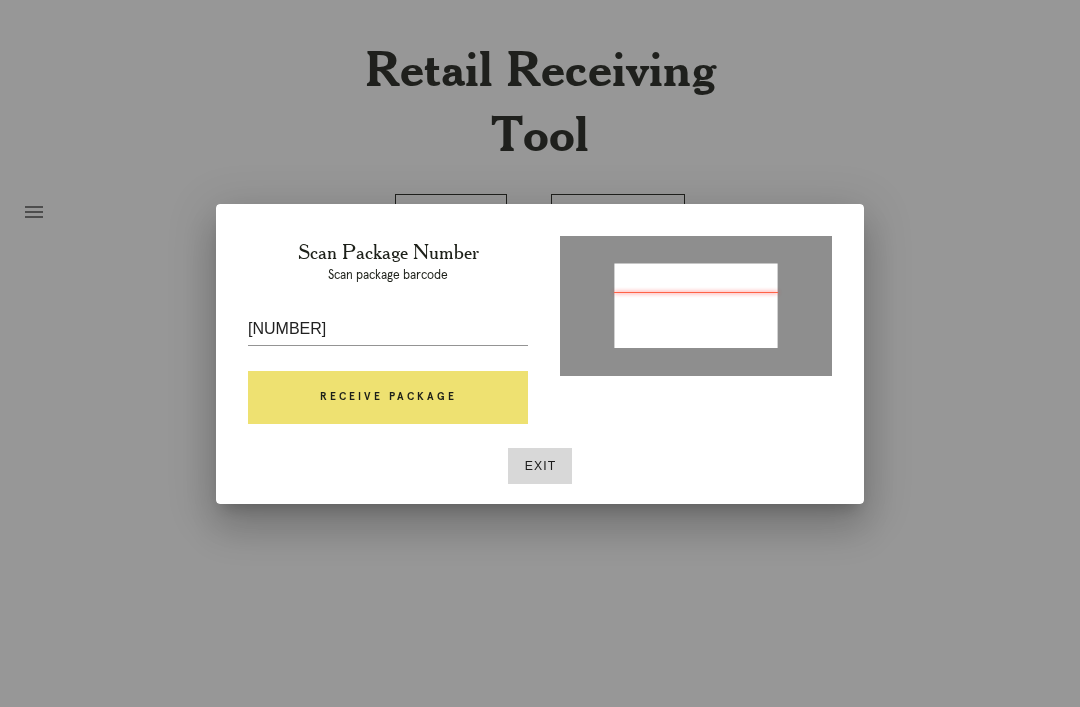 click on "Receive Package" at bounding box center (388, 398) 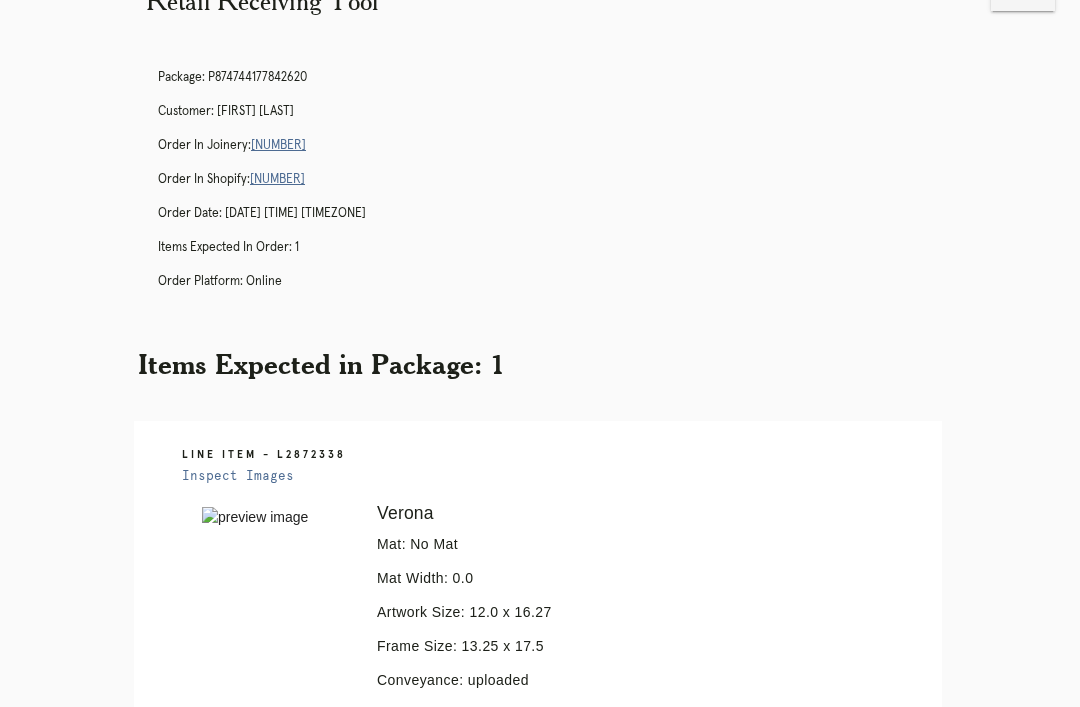 click on "[NUMBER]" at bounding box center (278, 145) 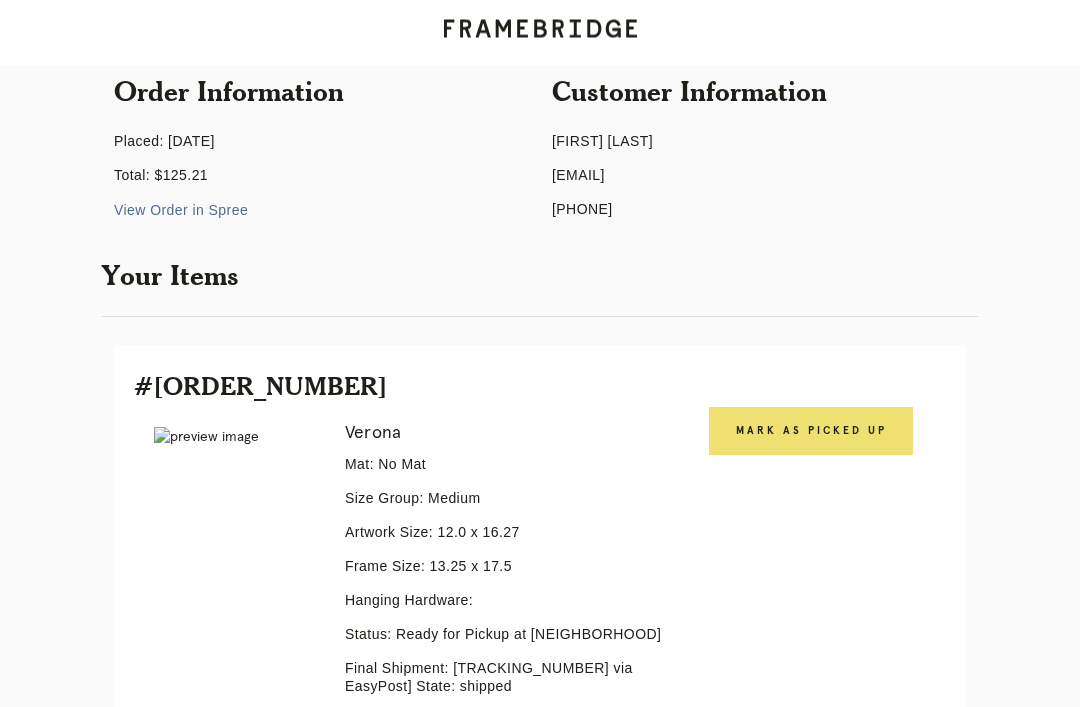 scroll, scrollTop: 316, scrollLeft: 0, axis: vertical 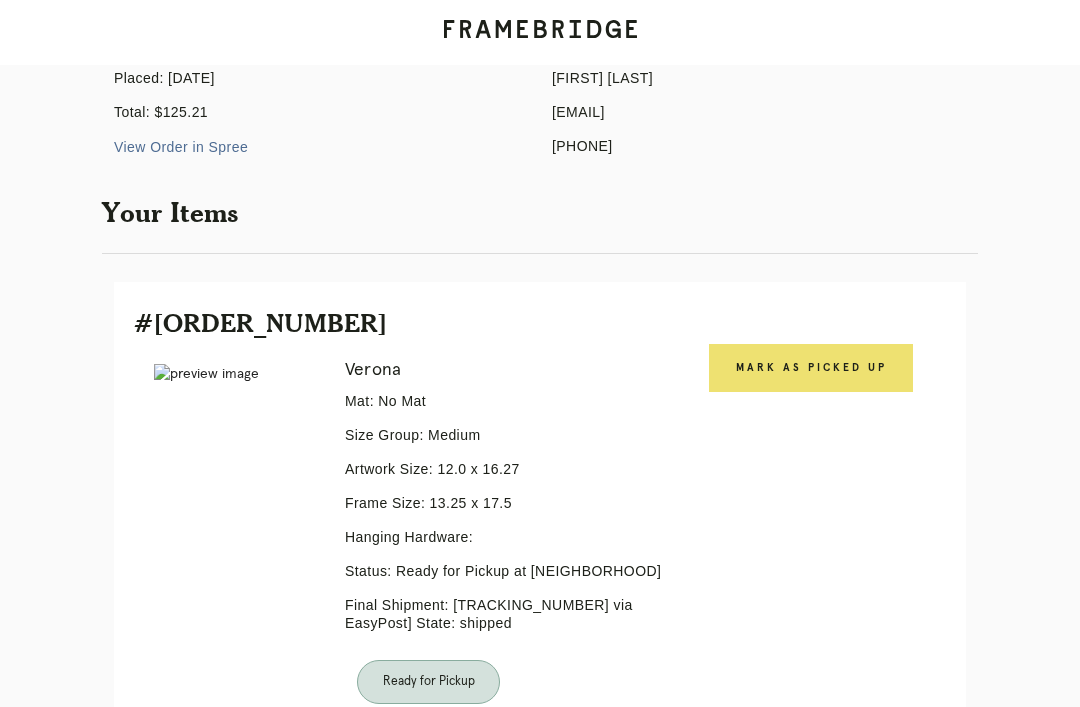 click on "Mark as Picked Up" at bounding box center [811, 368] 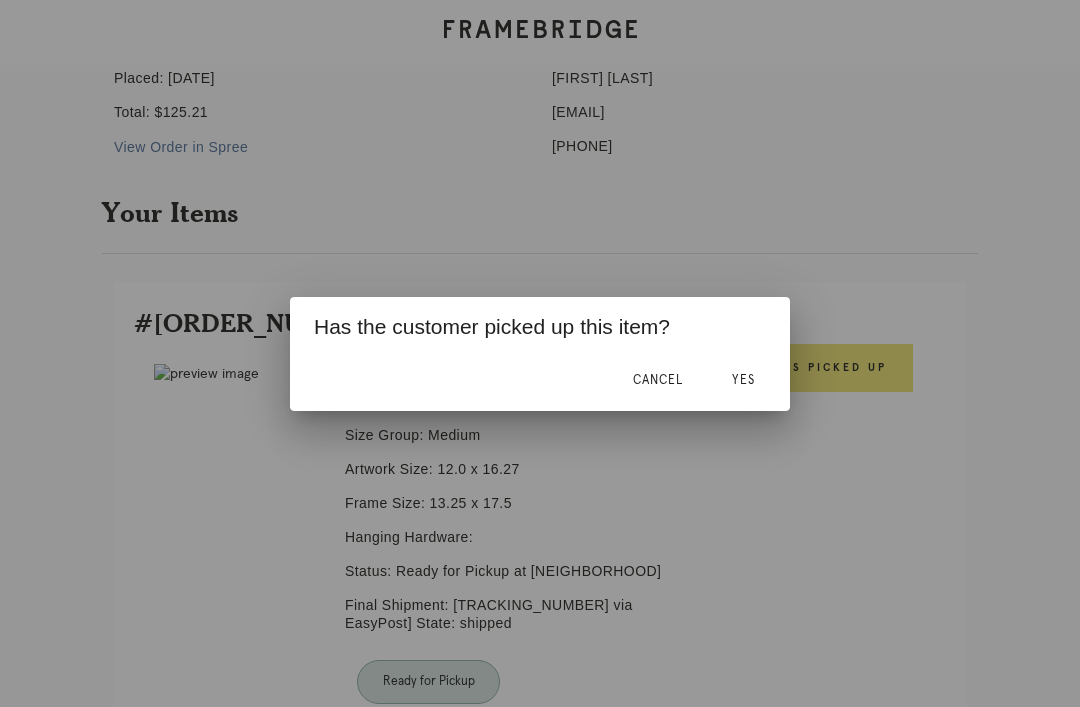 click on "Yes" at bounding box center [743, 381] 